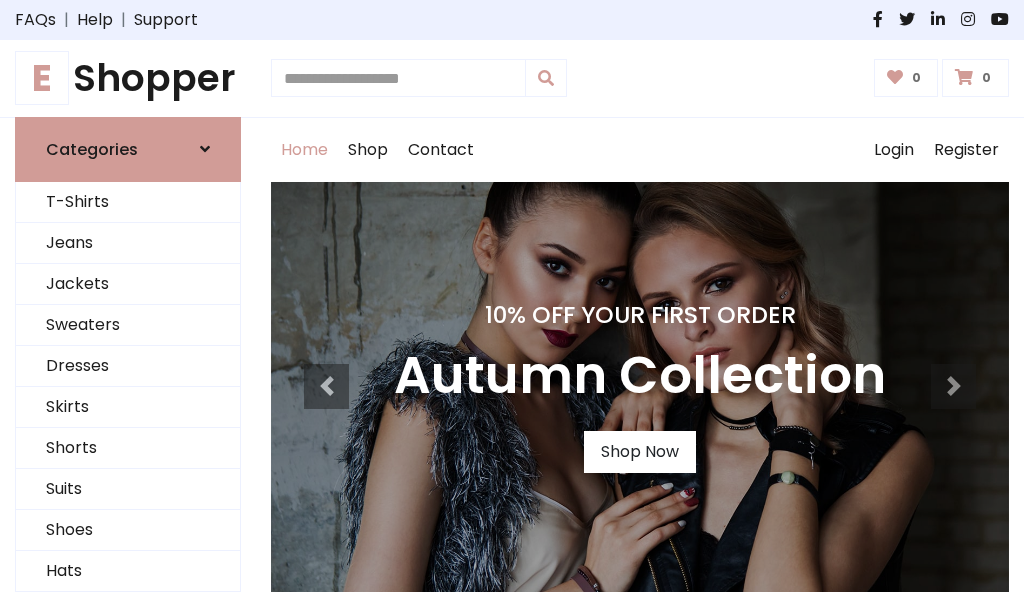 scroll, scrollTop: 0, scrollLeft: 0, axis: both 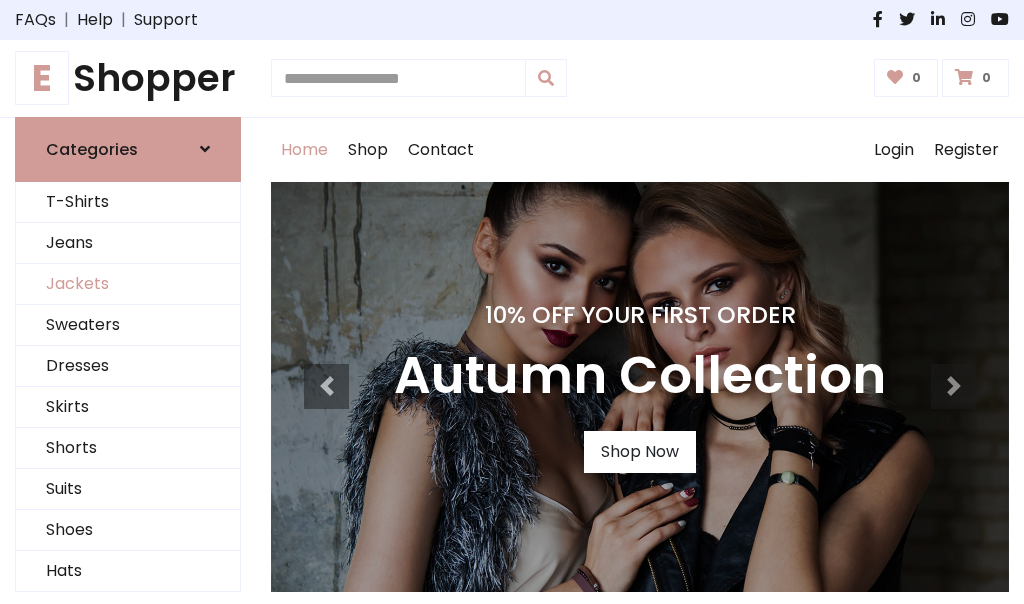 click on "Jackets" at bounding box center (128, 284) 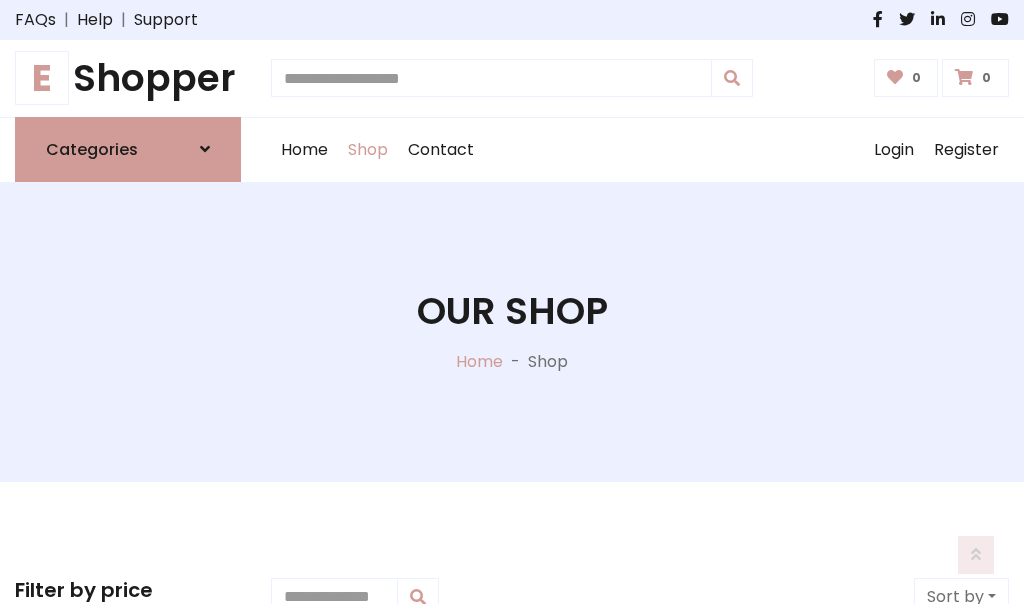 scroll, scrollTop: 904, scrollLeft: 0, axis: vertical 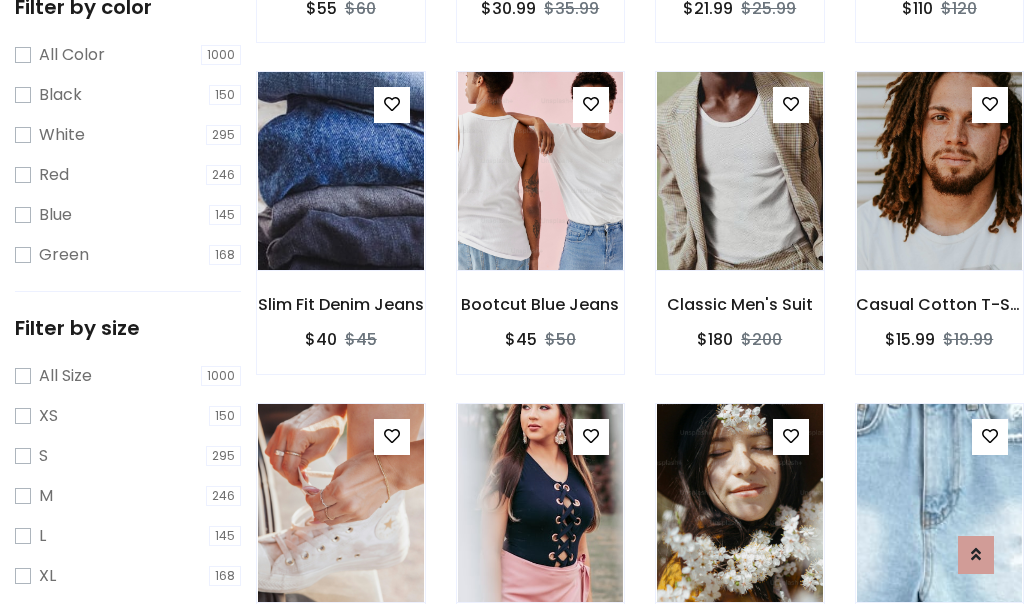 click at bounding box center (340, -160) 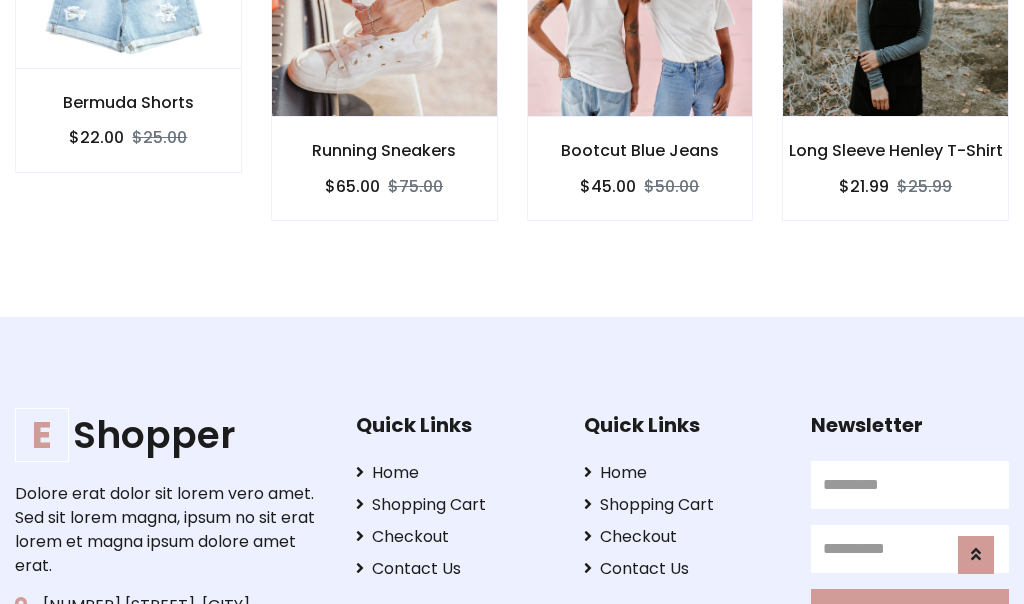 scroll, scrollTop: 0, scrollLeft: 0, axis: both 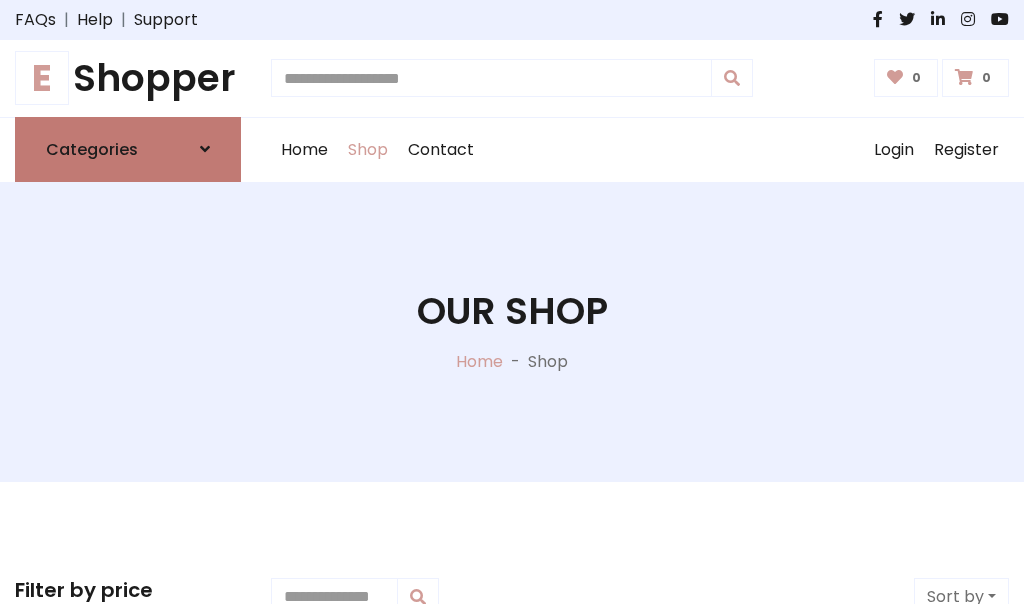 click on "Categories" at bounding box center (92, 149) 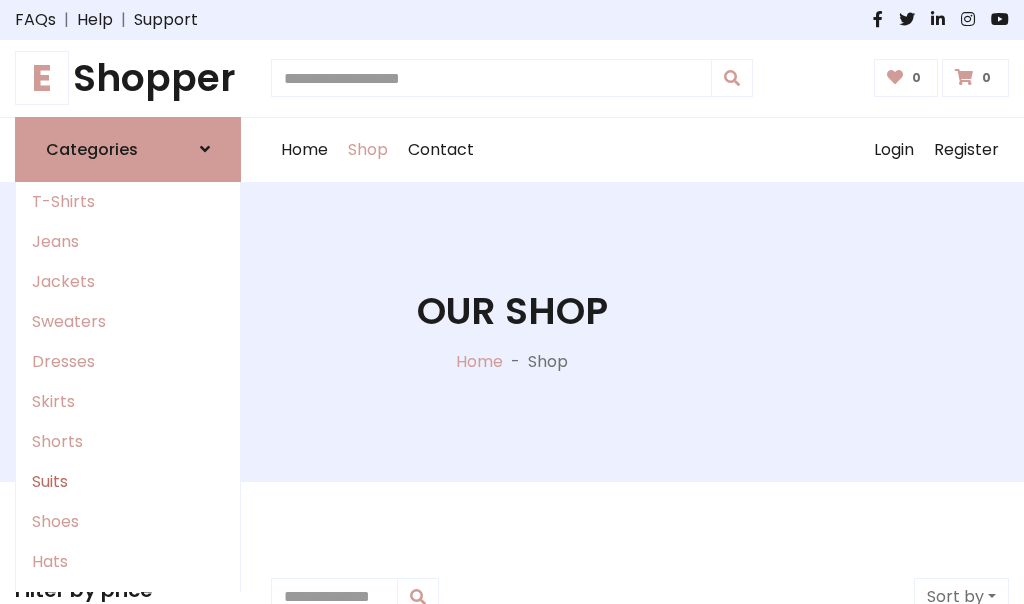 click on "Suits" at bounding box center (128, 482) 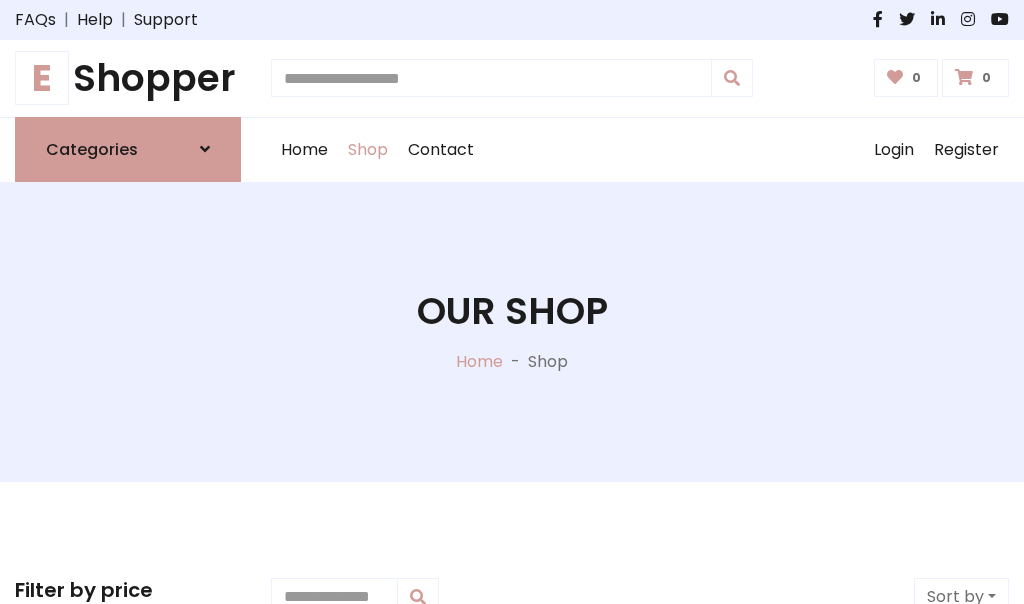 scroll, scrollTop: 1445, scrollLeft: 0, axis: vertical 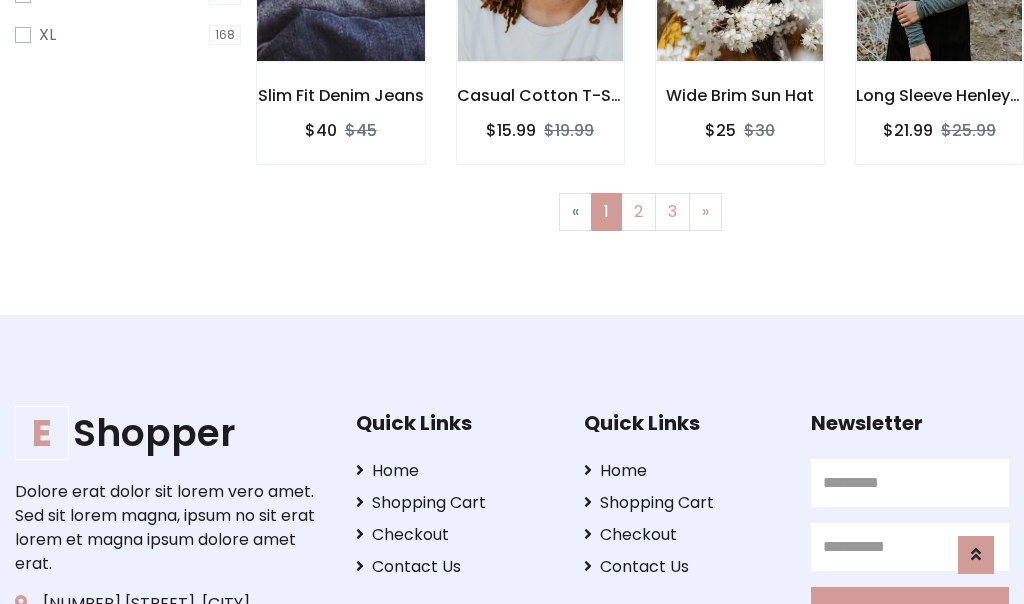 click at bounding box center (340, -38) 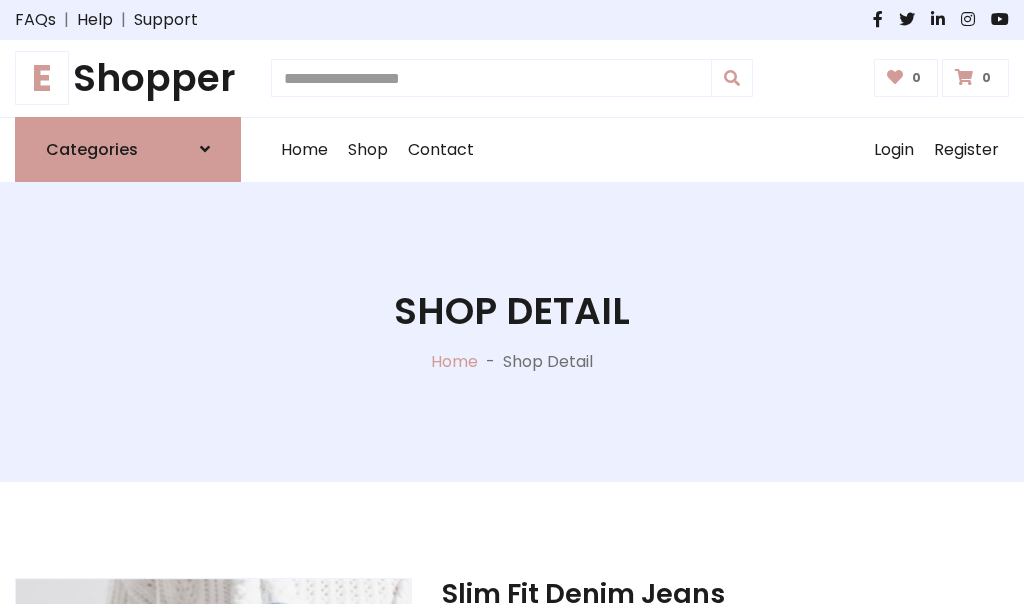 scroll, scrollTop: 1869, scrollLeft: 0, axis: vertical 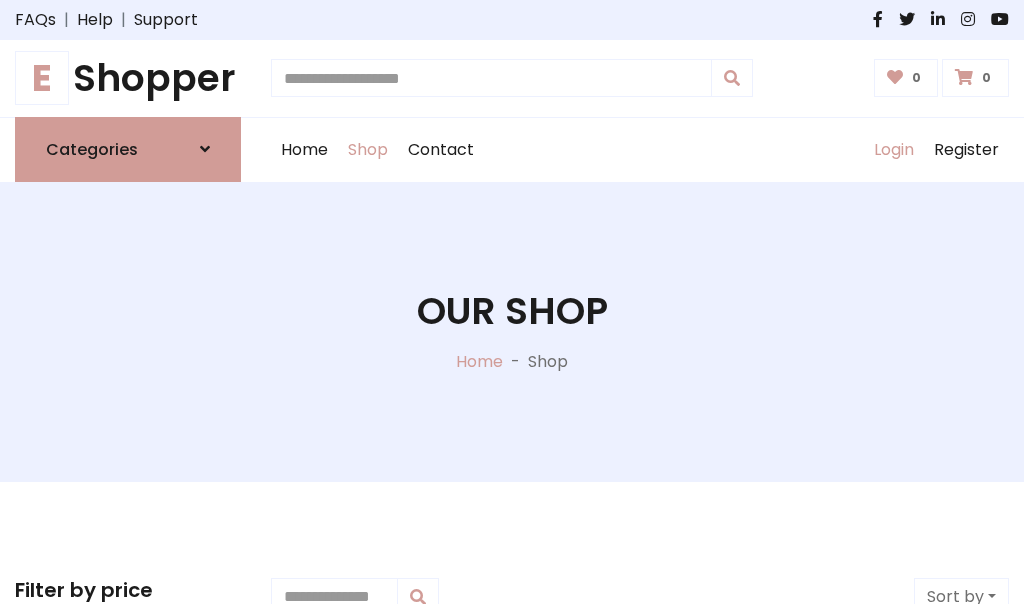 click on "Login" at bounding box center (894, 150) 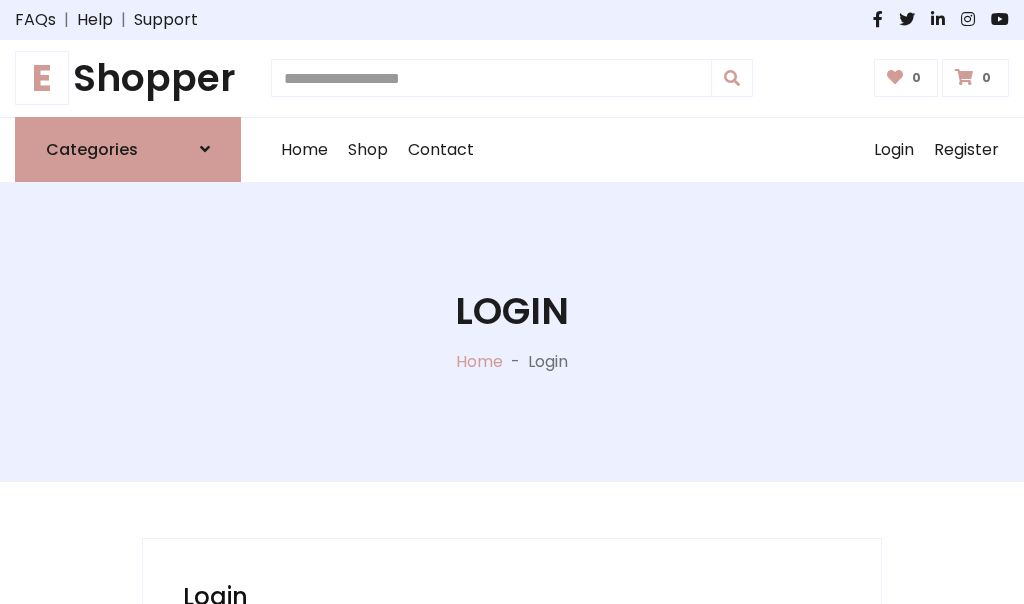 scroll, scrollTop: 0, scrollLeft: 0, axis: both 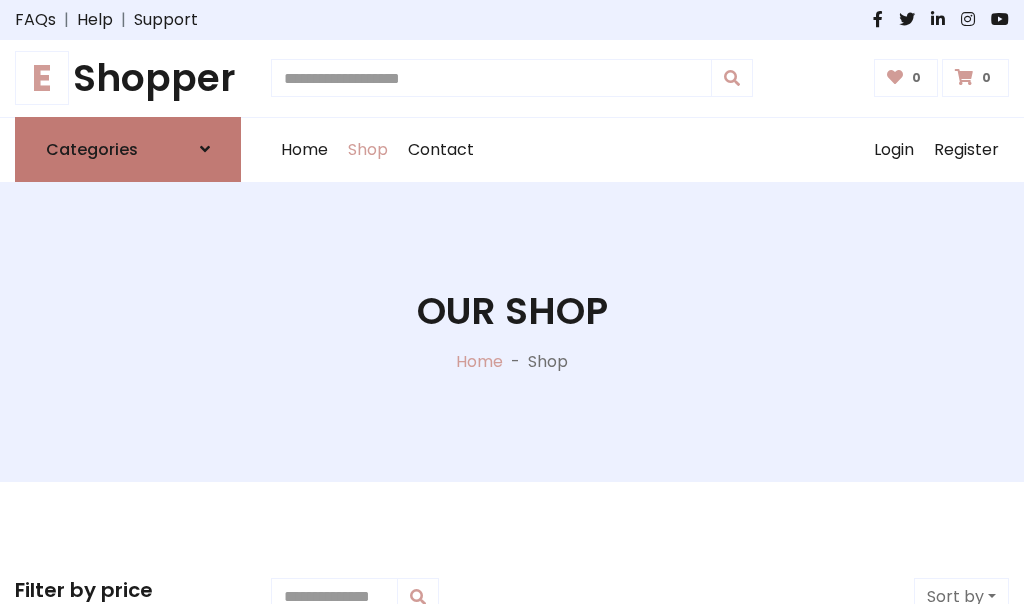 click at bounding box center [205, 149] 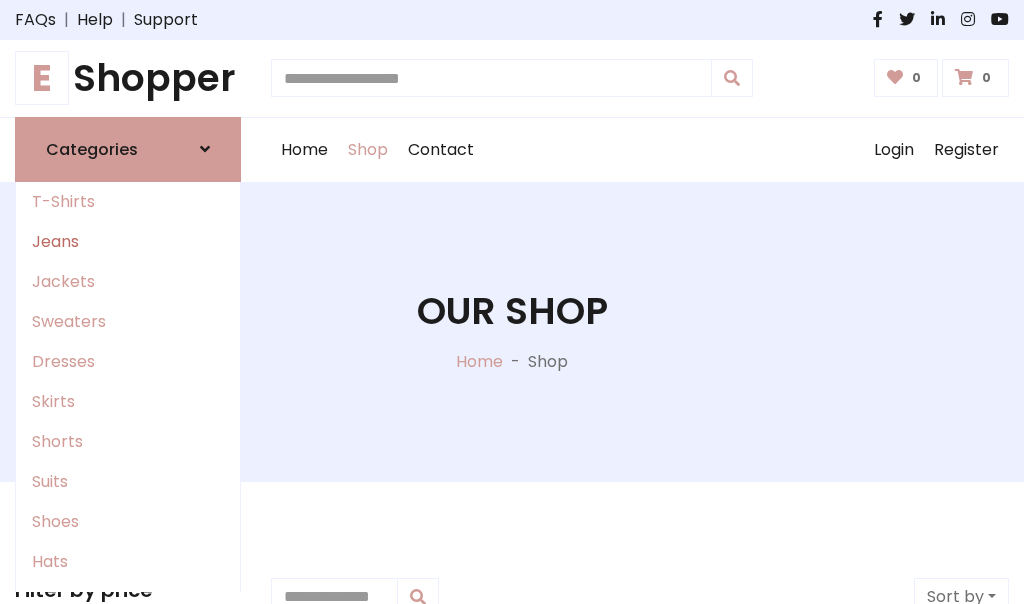 click on "Jeans" at bounding box center [128, 242] 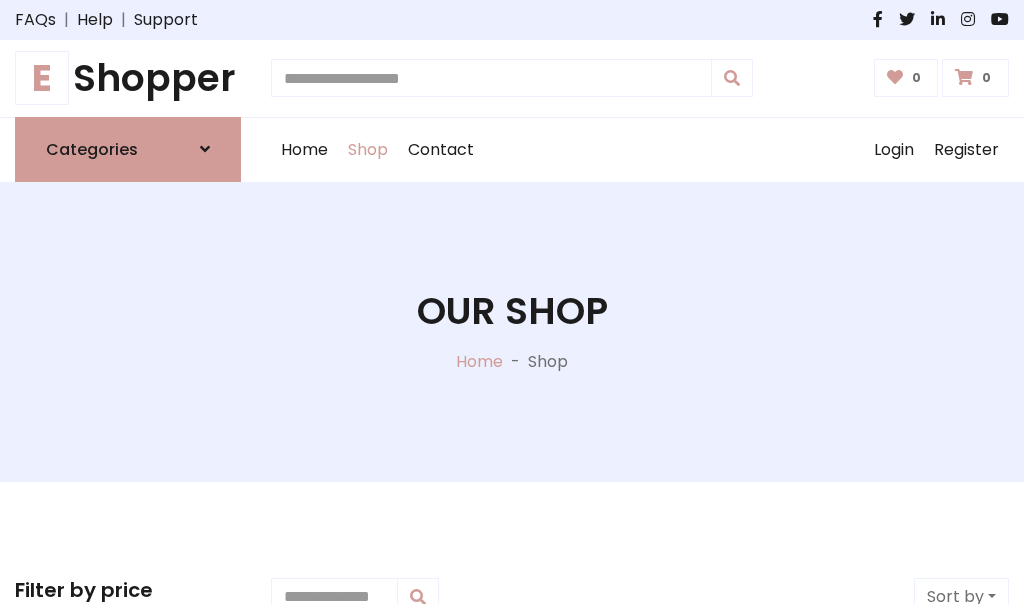 scroll, scrollTop: 0, scrollLeft: 0, axis: both 